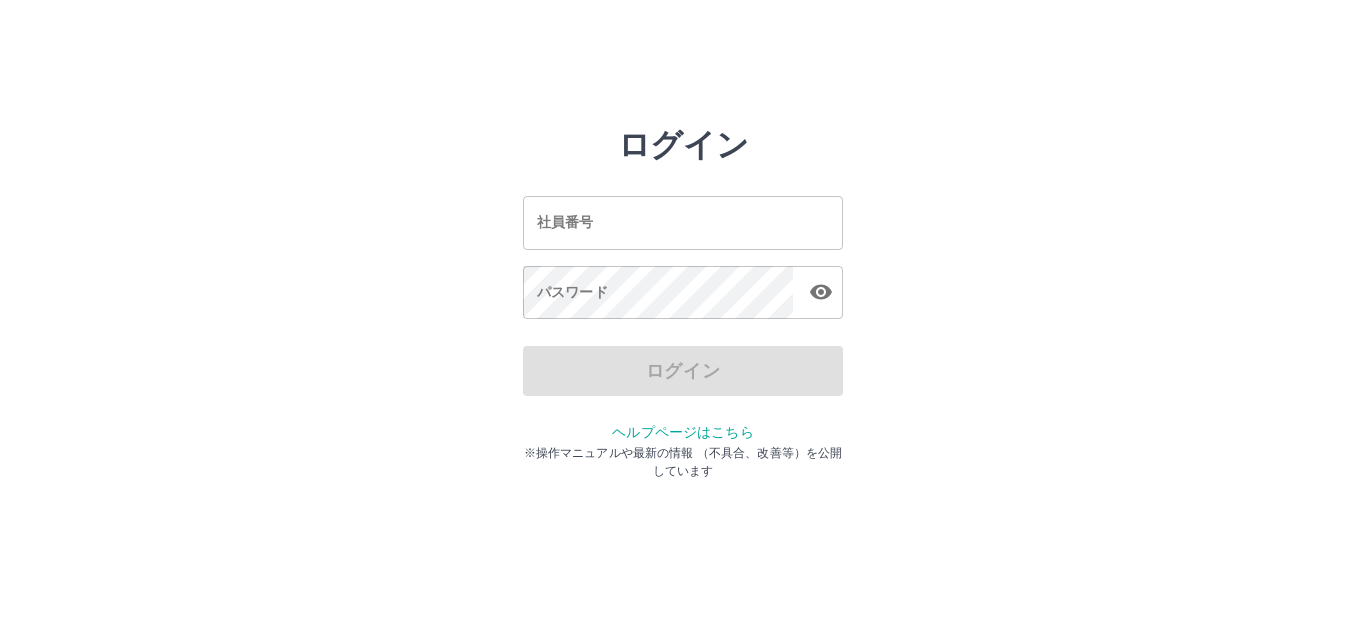 scroll, scrollTop: 0, scrollLeft: 0, axis: both 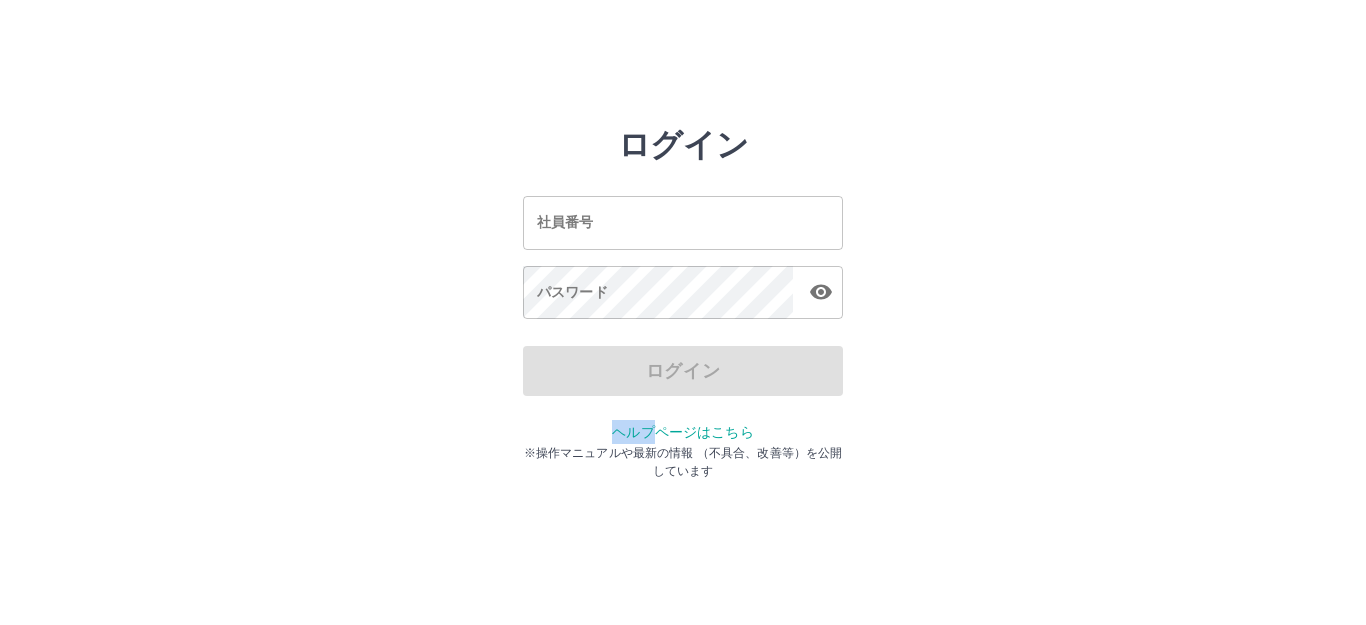 click on "ログイン 社員番号 社員番号 パスワード パスワード ログイン ヘルプページはこちら ※操作マニュアルや最新の情報 （不具合、改善等）を公開しています" at bounding box center (683, 286) 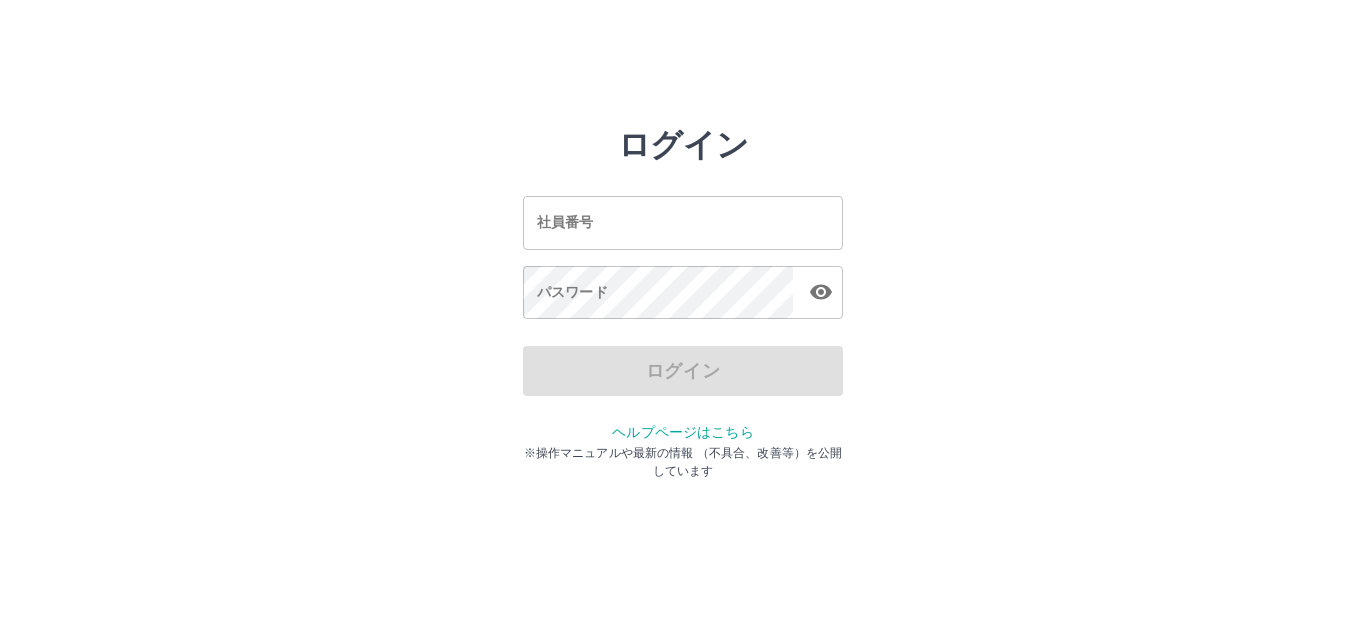 click on "ログイン 社員番号 社員番号 パスワード パスワード ログイン ヘルプページはこちら ※操作マニュアルや最新の情報 （不具合、改善等）を公開しています" at bounding box center [683, 223] 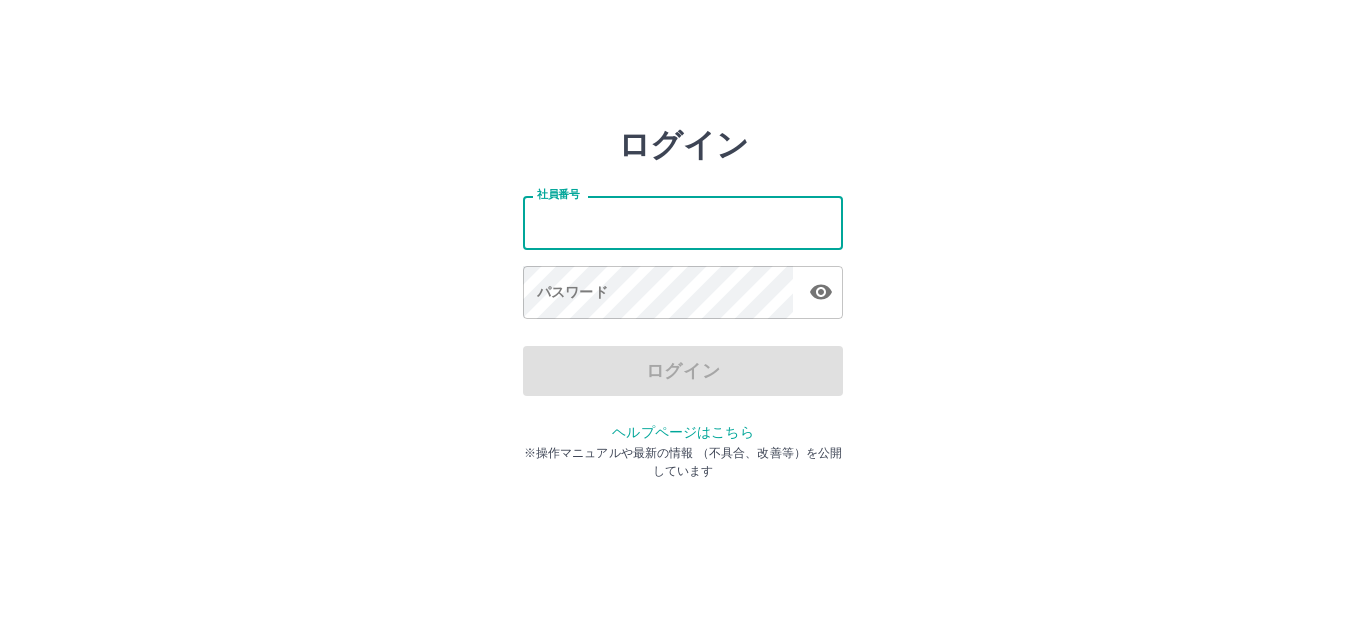 click on "社員番号" at bounding box center (683, 222) 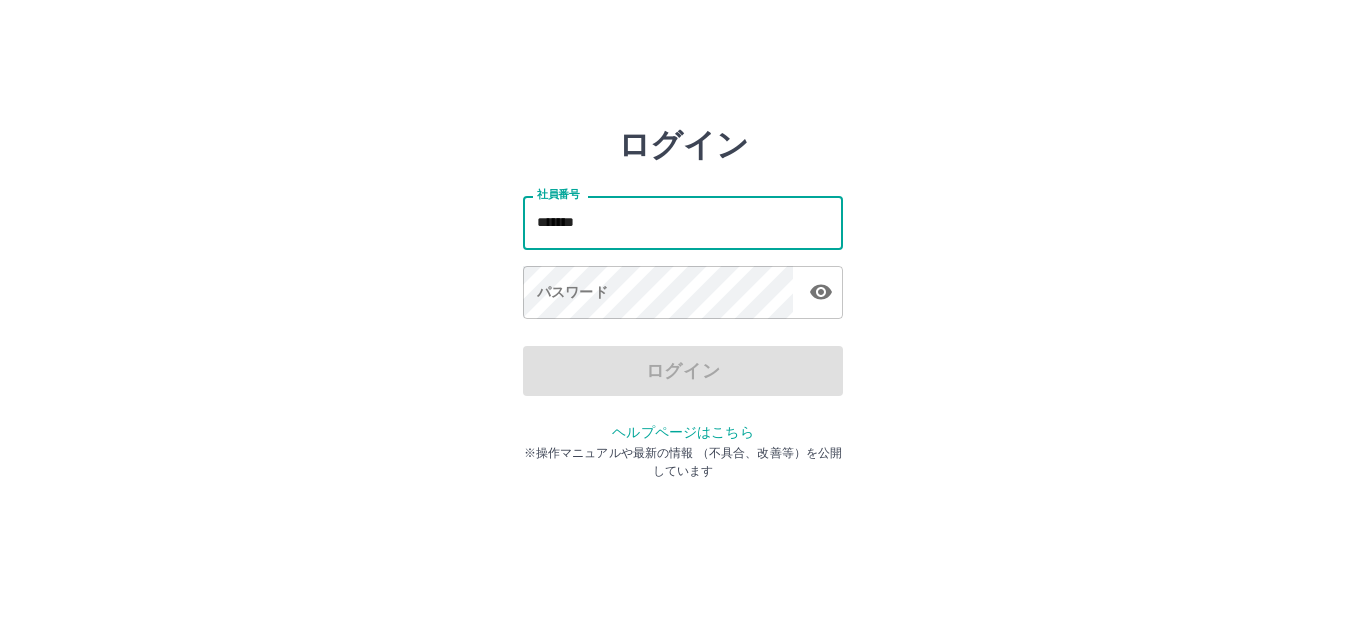 type on "*******" 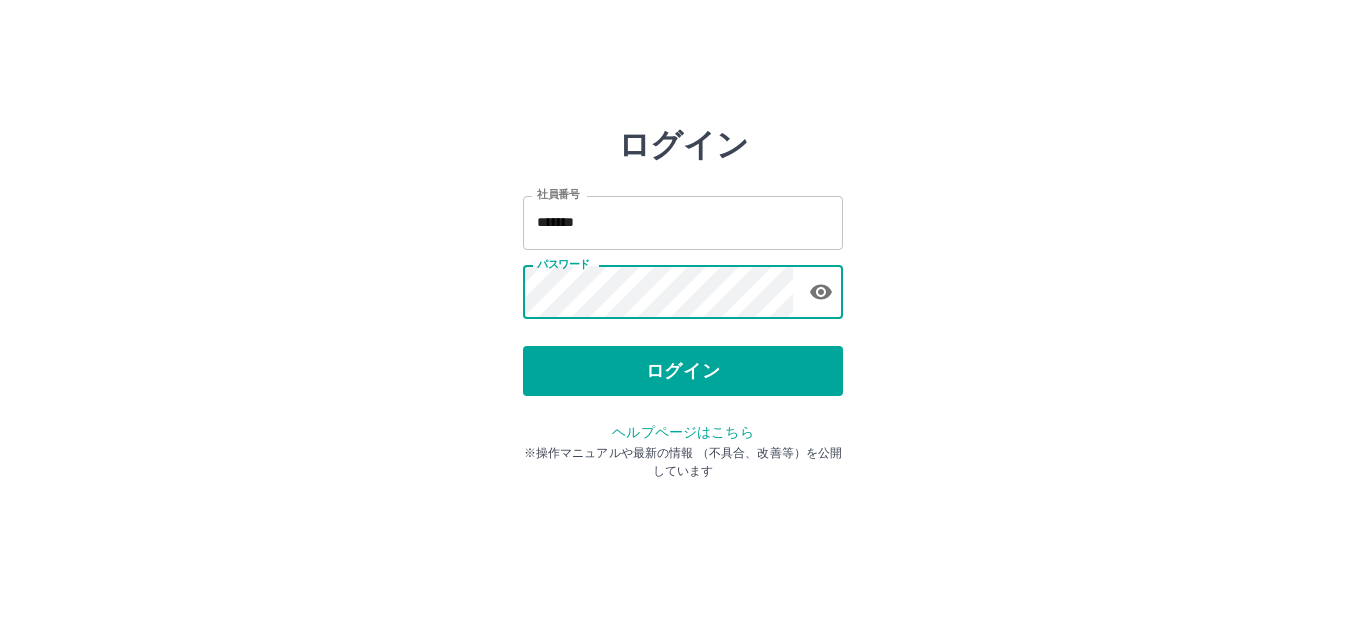 type 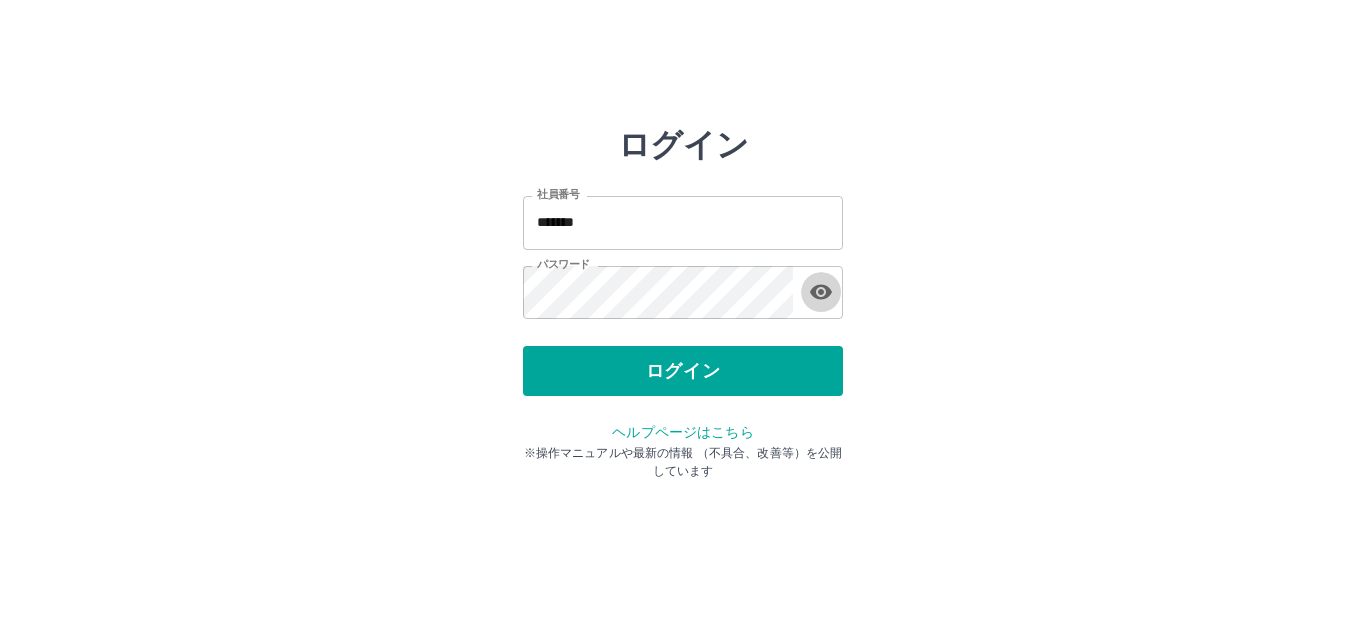 type 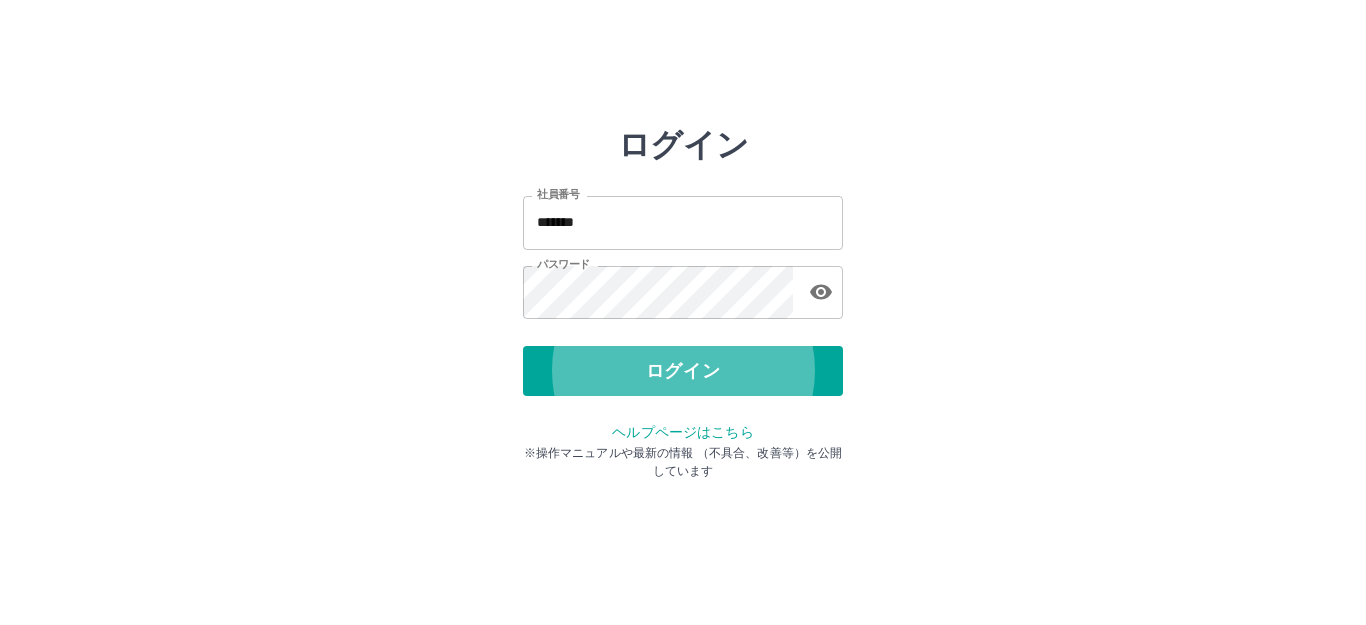click on "ログイン" at bounding box center [683, 371] 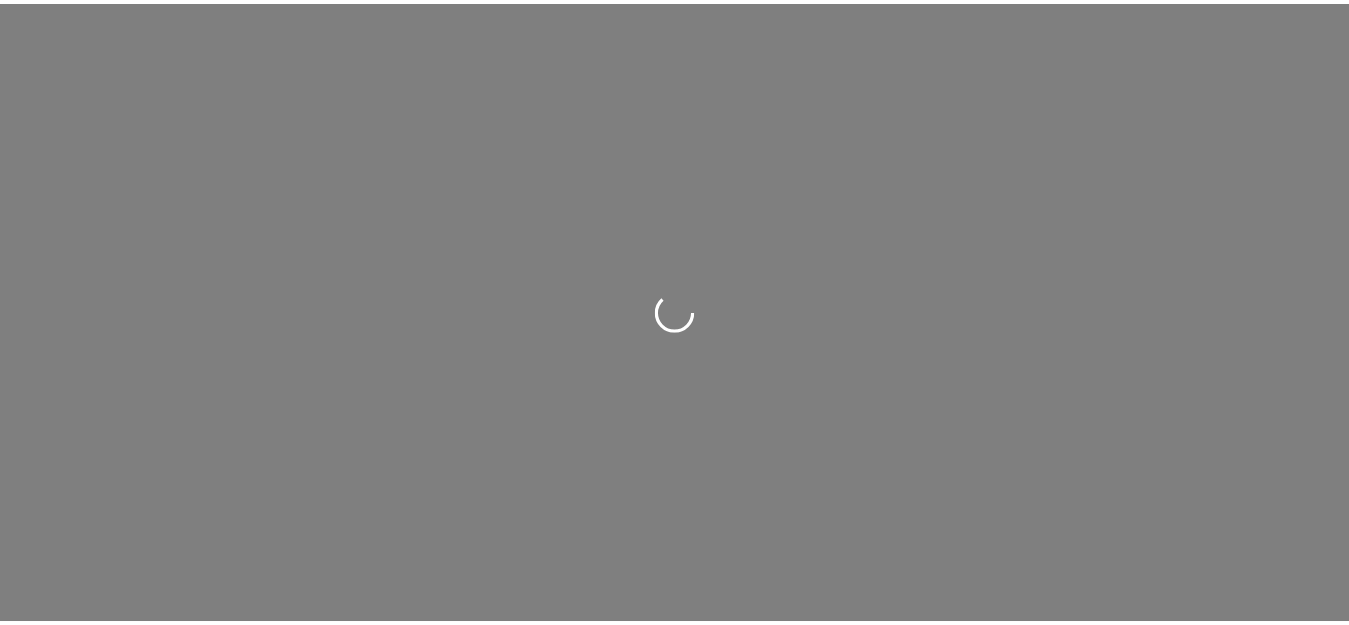 scroll, scrollTop: 0, scrollLeft: 0, axis: both 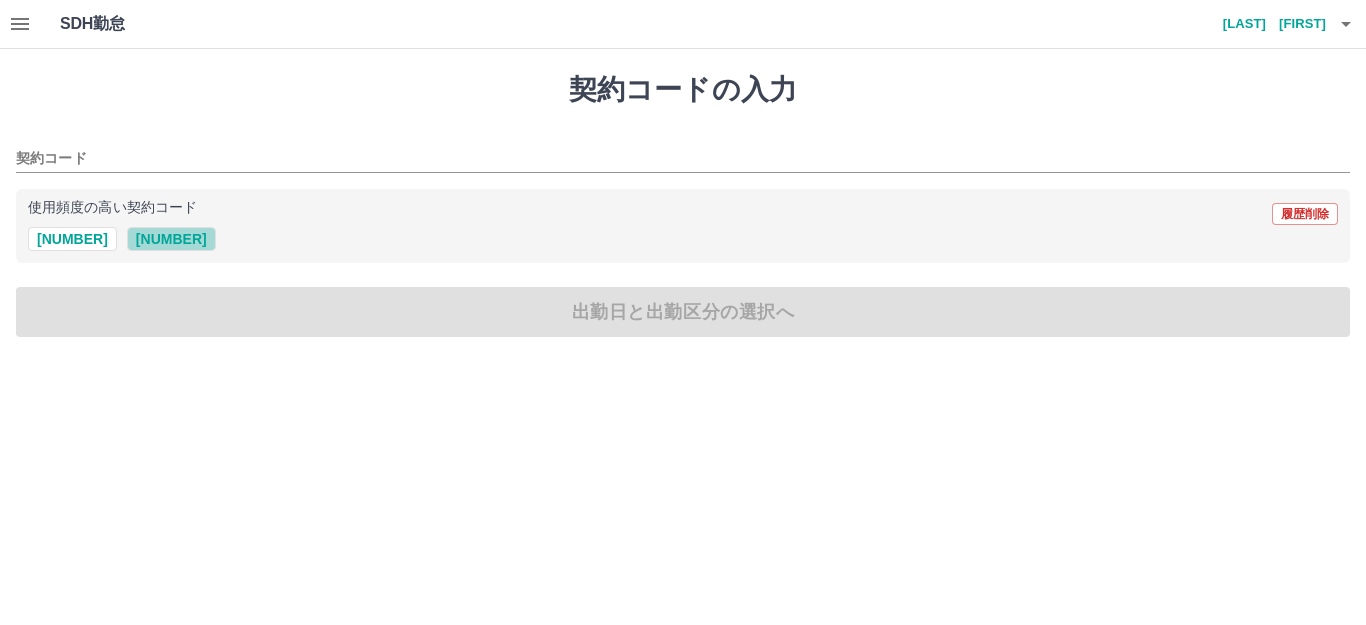 click on "[NUMBER]" at bounding box center (171, 239) 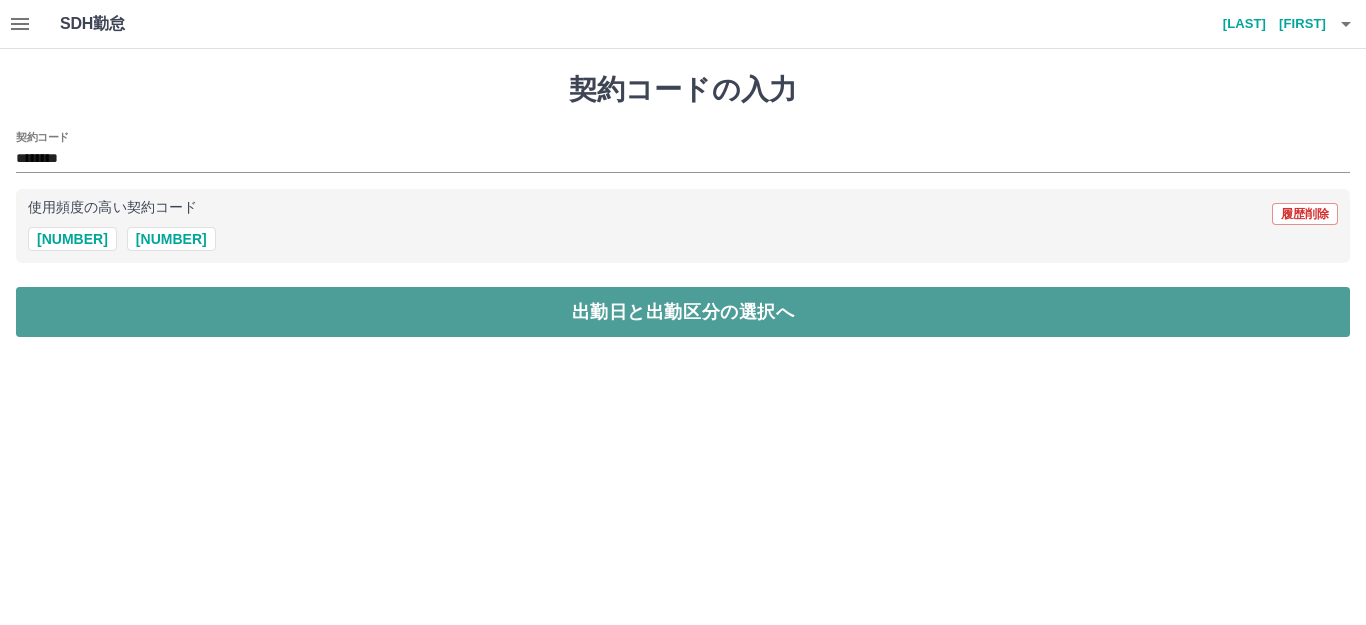 click on "出勤日と出勤区分の選択へ" at bounding box center (683, 312) 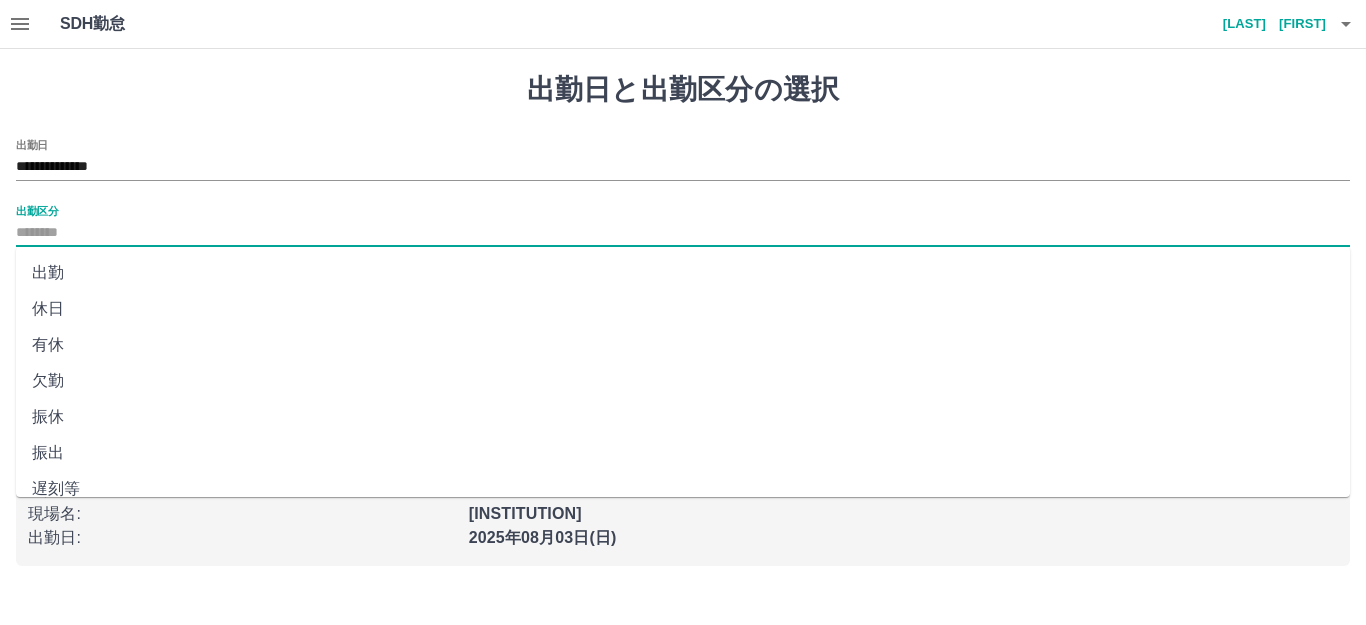 click on "出勤区分" at bounding box center (683, 233) 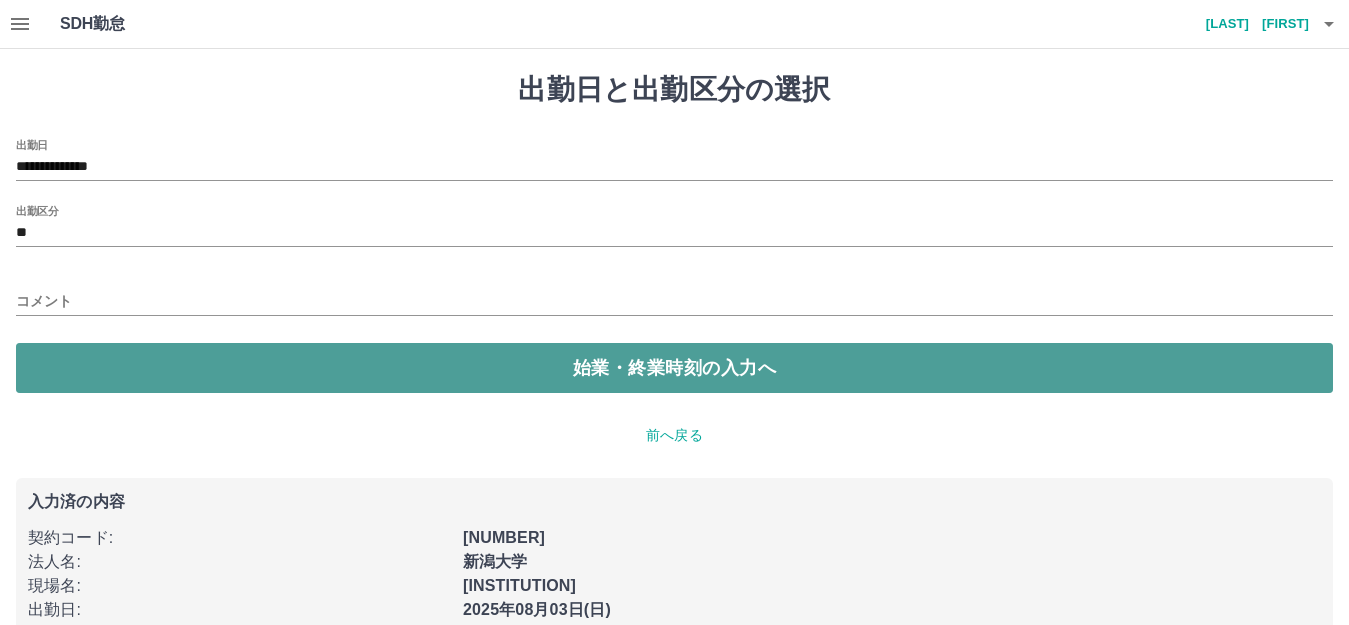 click on "始業・終業時刻の入力へ" at bounding box center [674, 368] 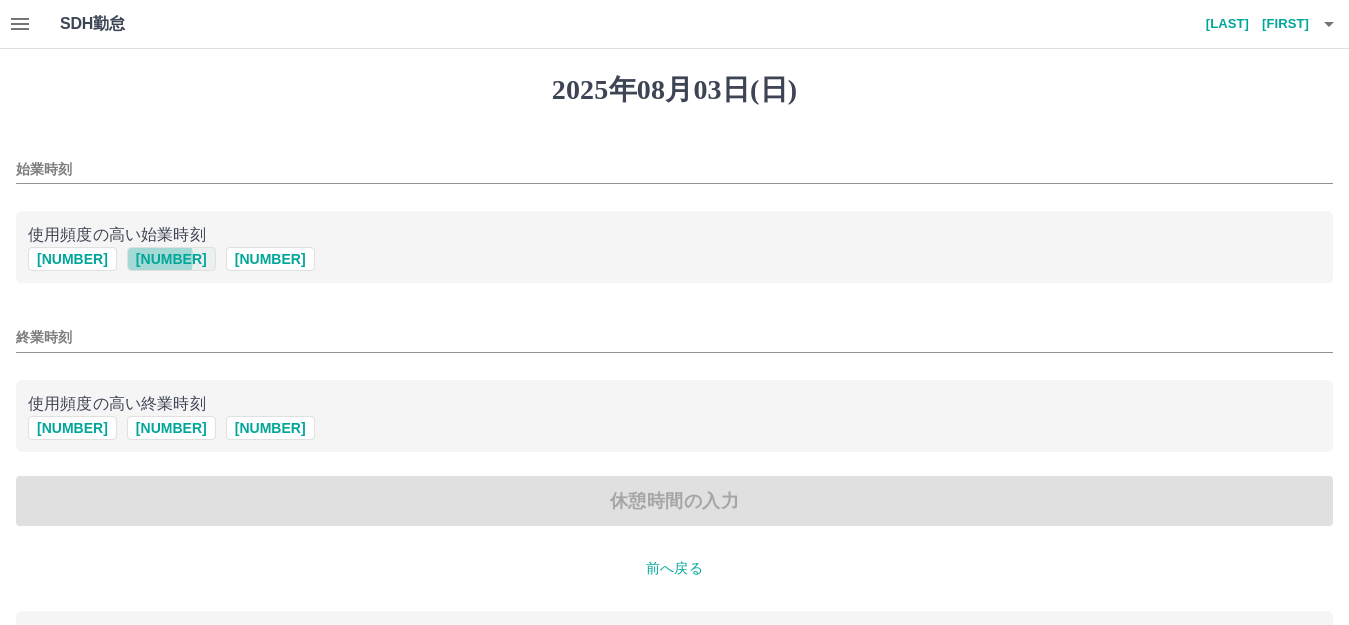 click on "[NUMBER]" at bounding box center [171, 259] 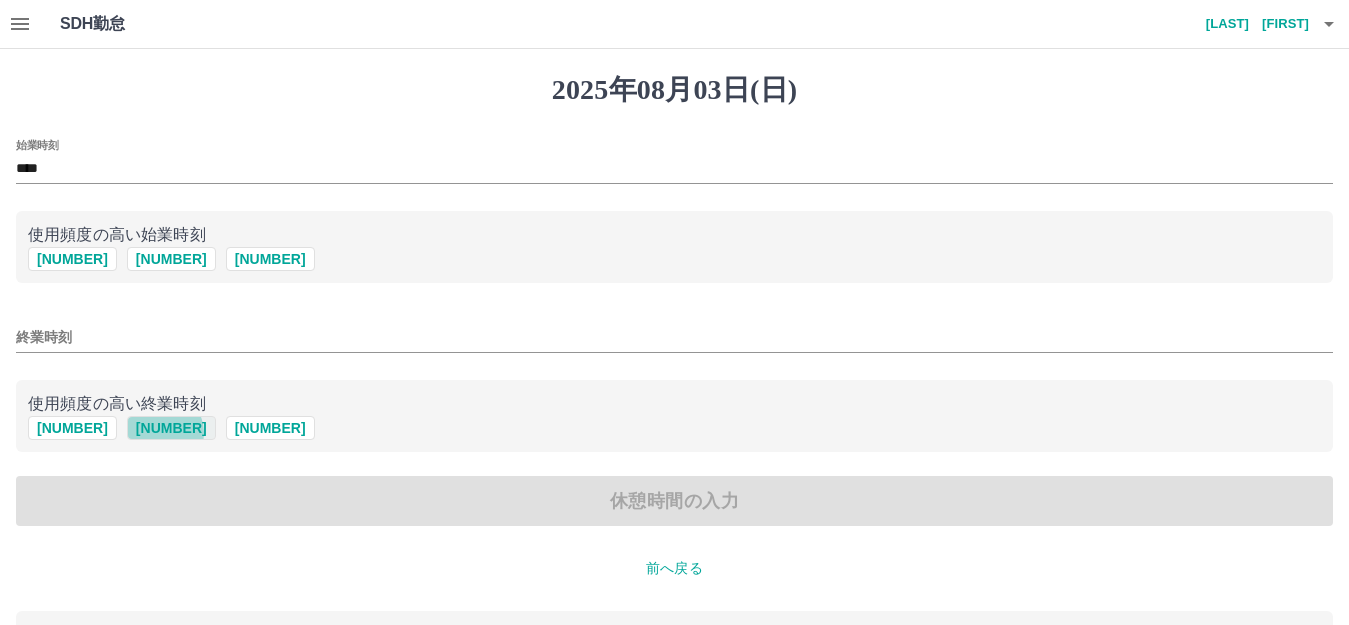click on "[NUMBER]" at bounding box center (171, 428) 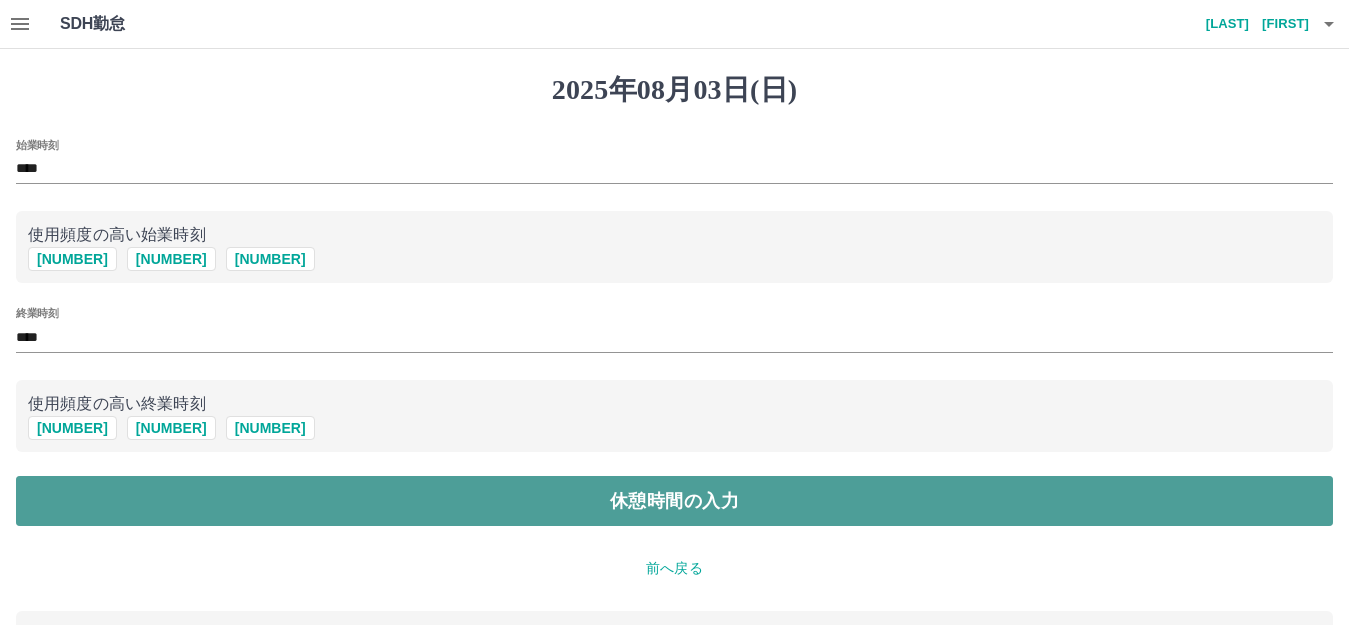 click on "休憩時間の入力" at bounding box center (674, 501) 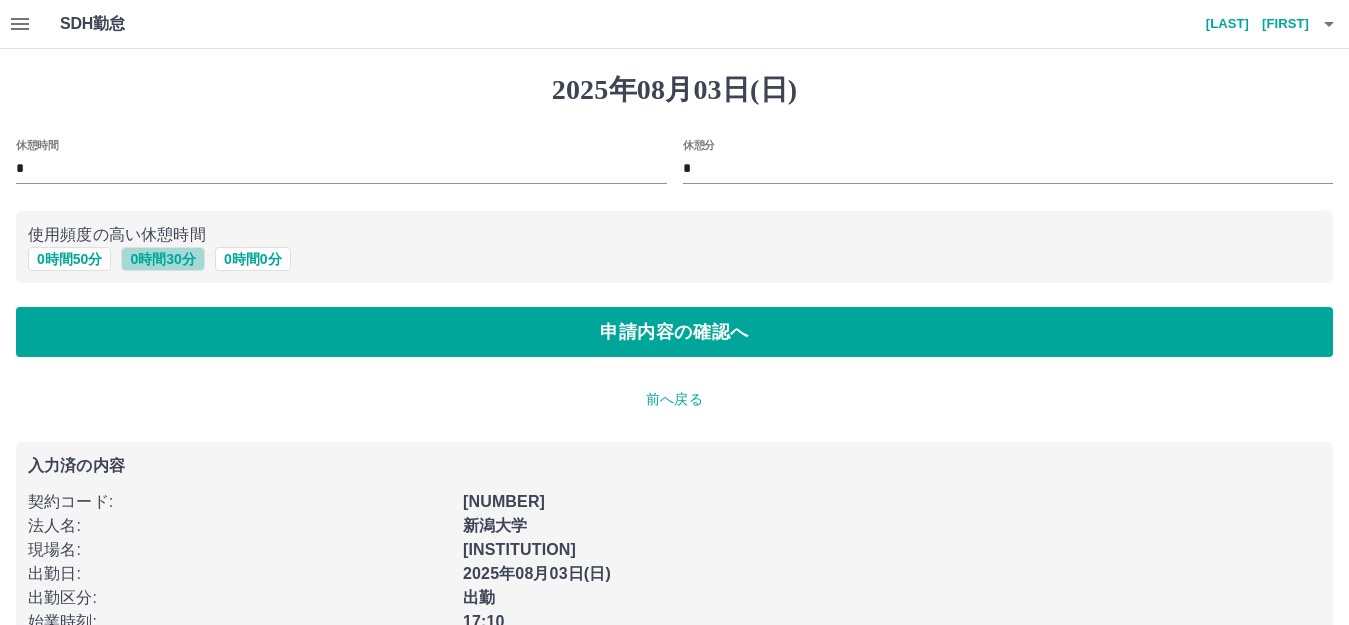 click on "0 時間 30 分" at bounding box center (162, 259) 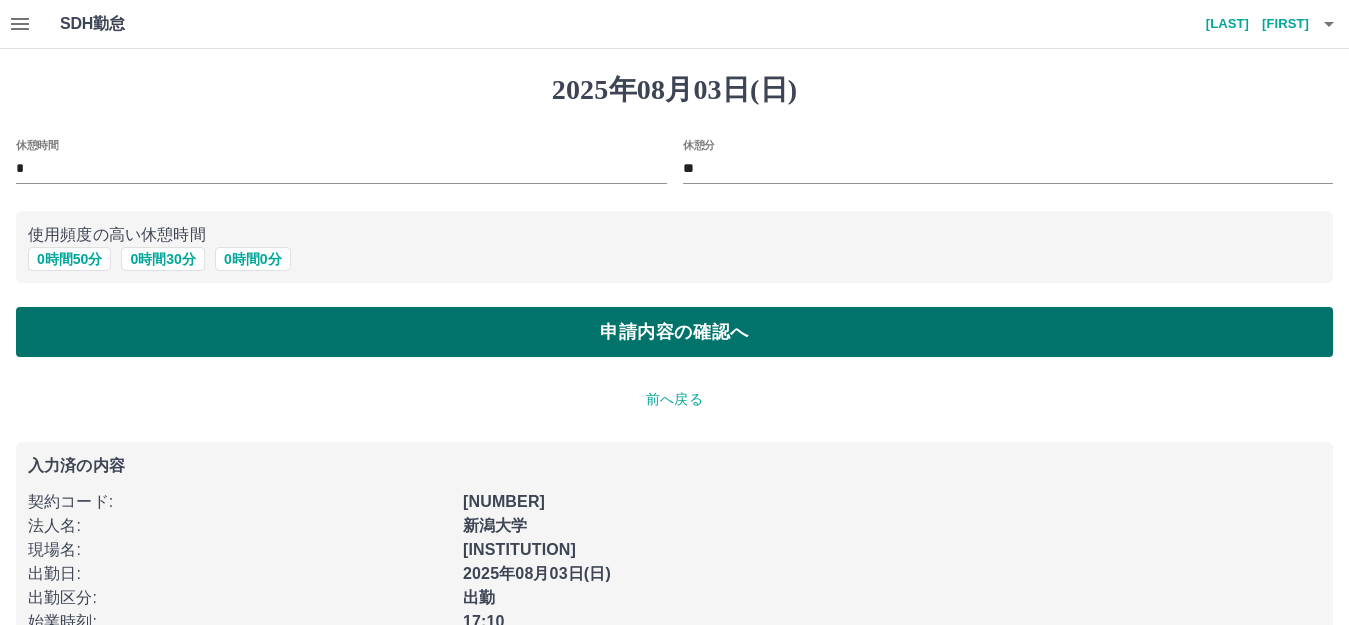 click on "申請内容の確認へ" at bounding box center [674, 332] 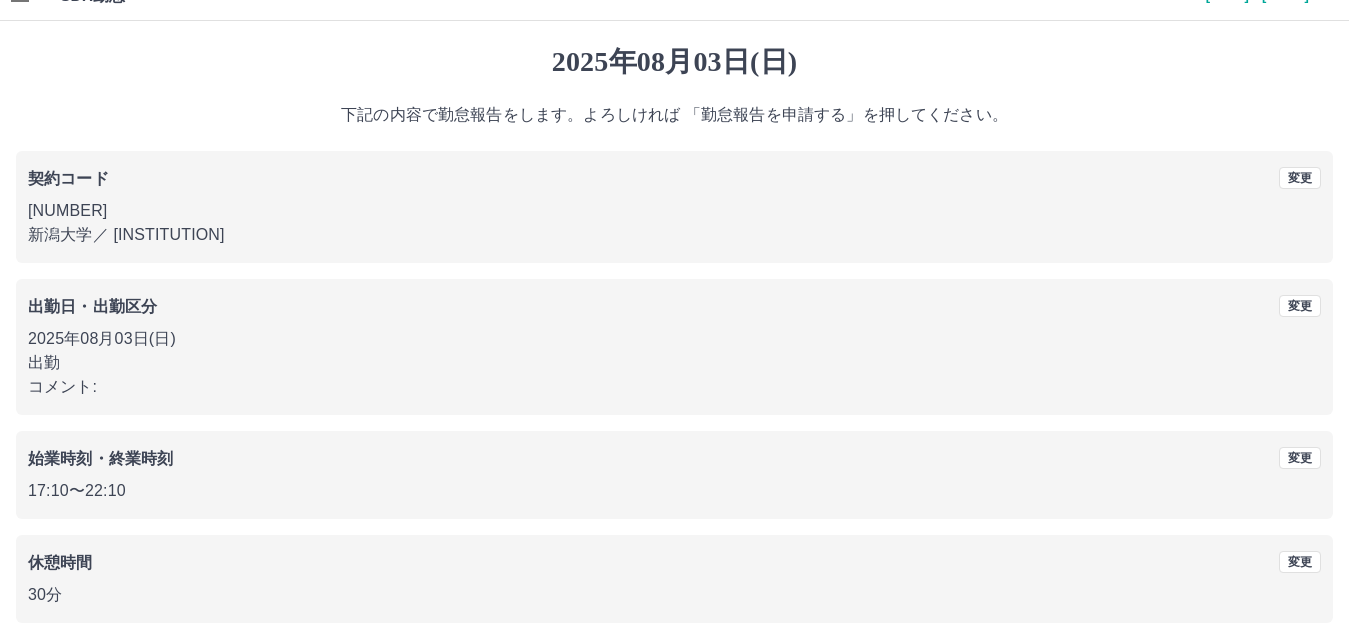 scroll, scrollTop: 40, scrollLeft: 0, axis: vertical 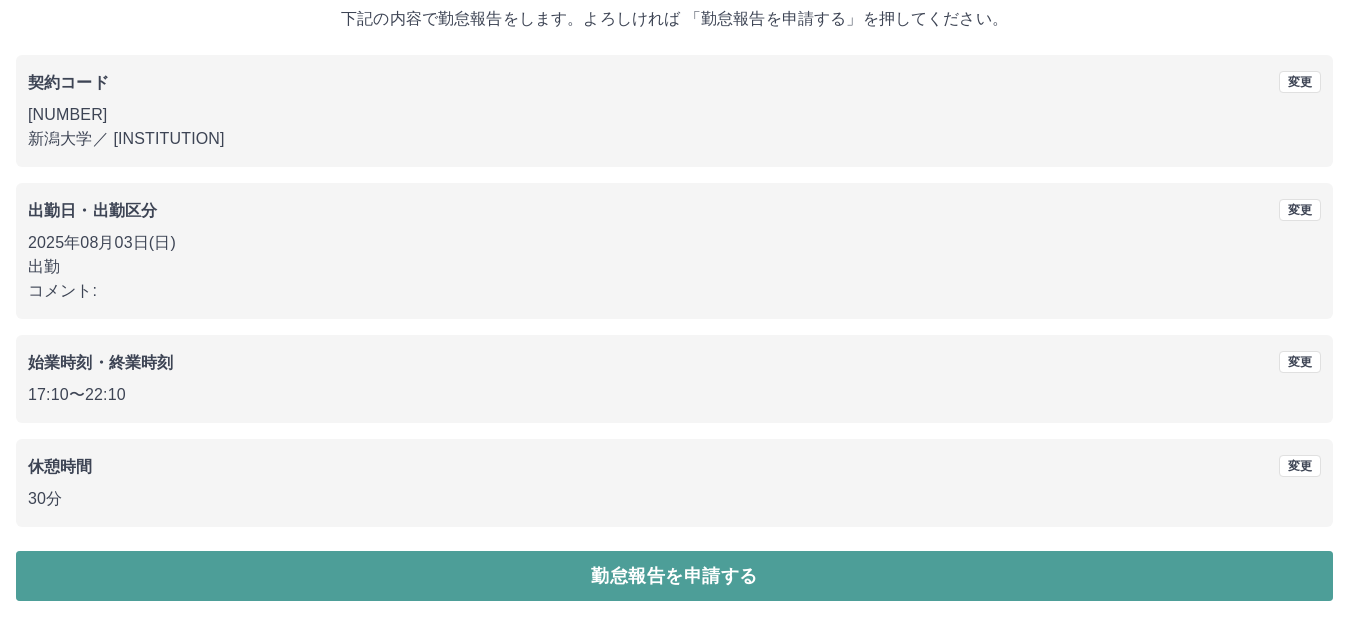 click on "勤怠報告を申請する" at bounding box center (674, 576) 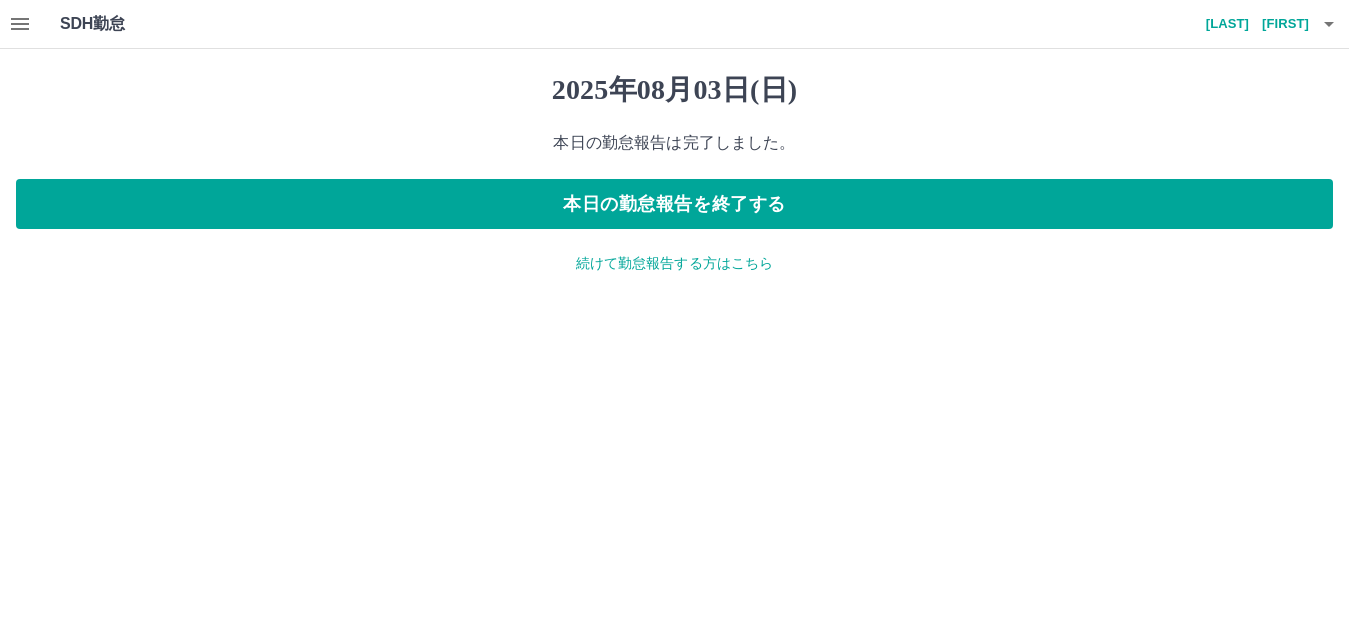 scroll, scrollTop: 0, scrollLeft: 0, axis: both 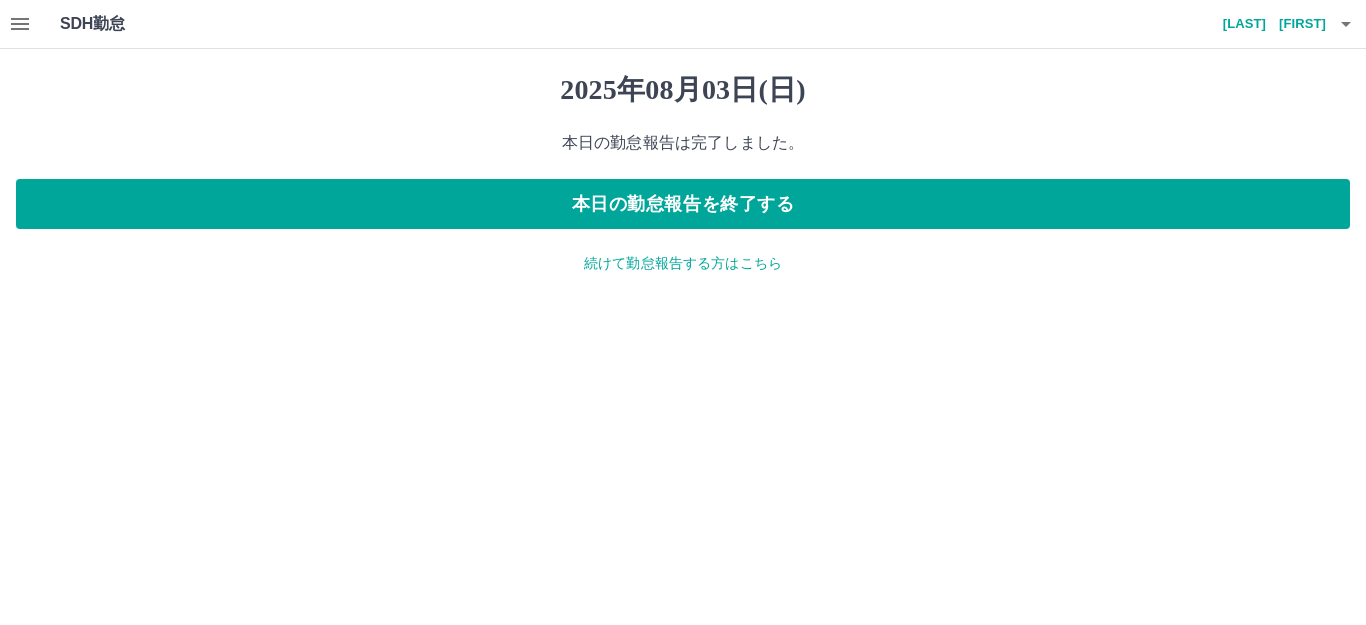 click 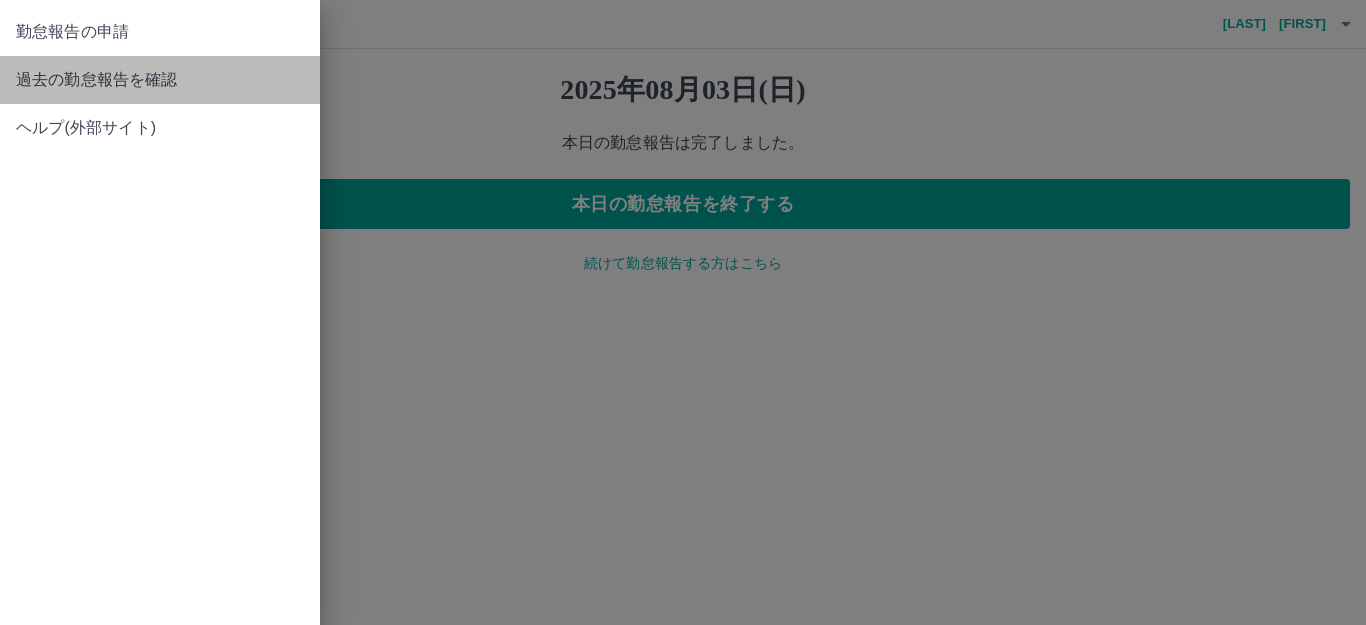click on "過去の勤怠報告を確認" at bounding box center [160, 80] 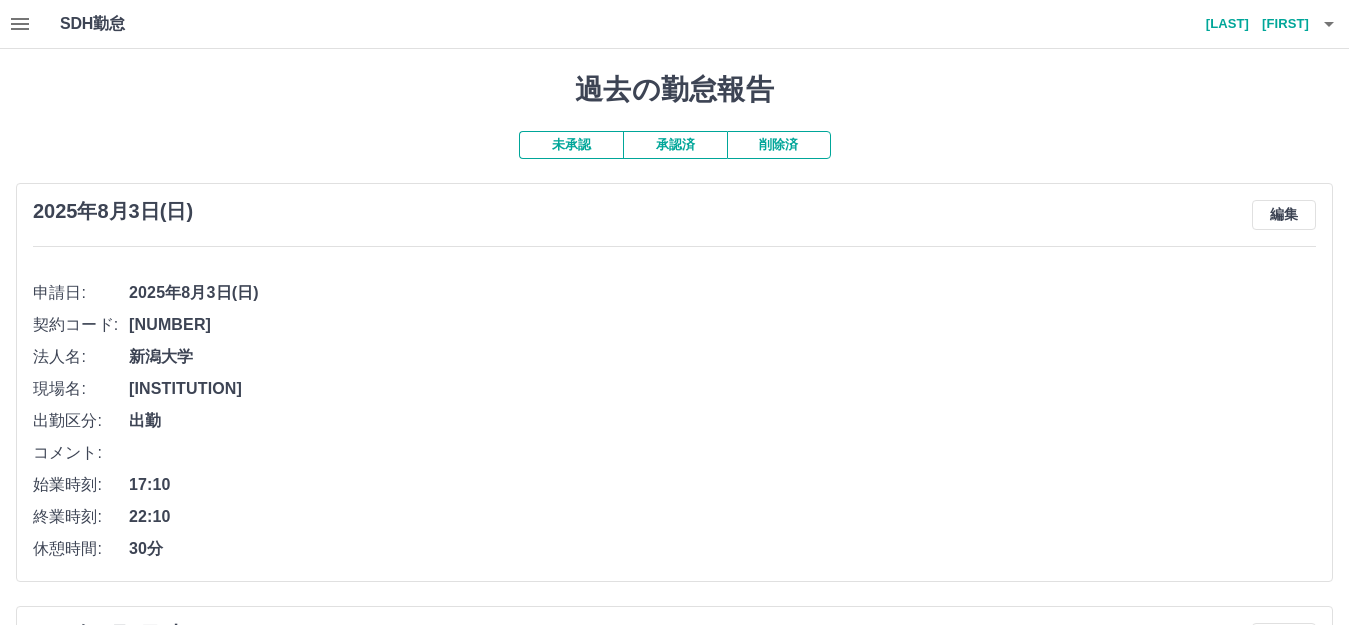 click on "未承認" at bounding box center (571, 145) 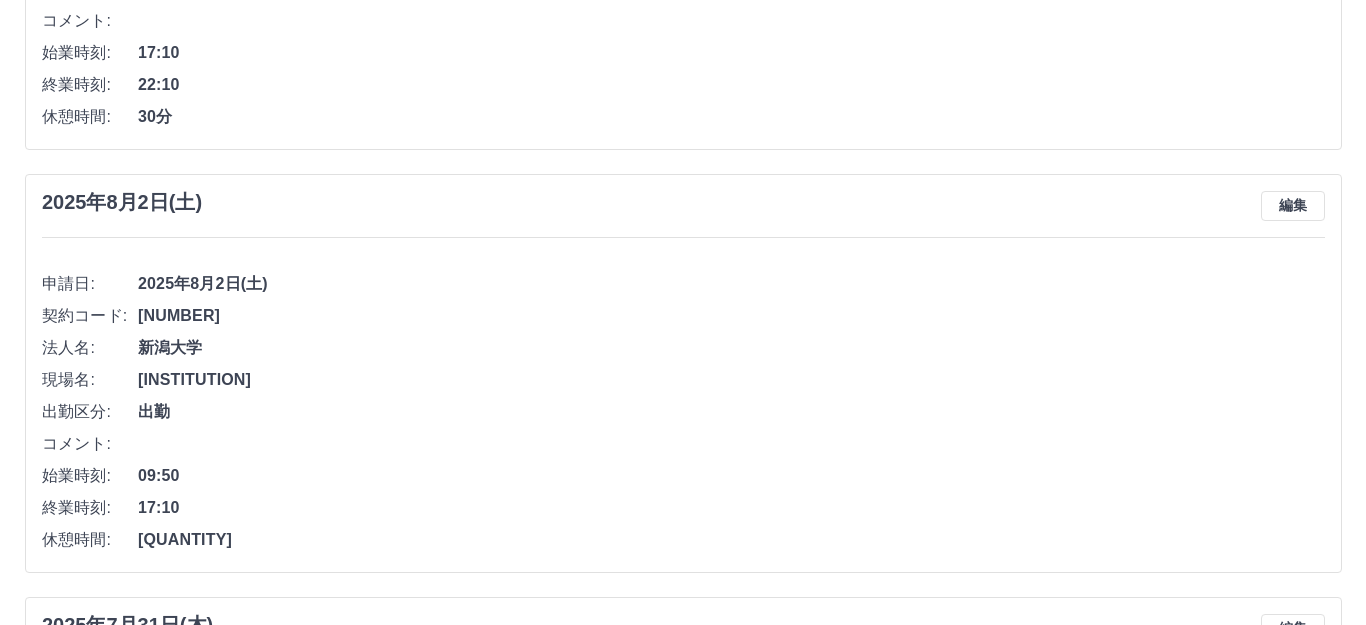scroll, scrollTop: 0, scrollLeft: 0, axis: both 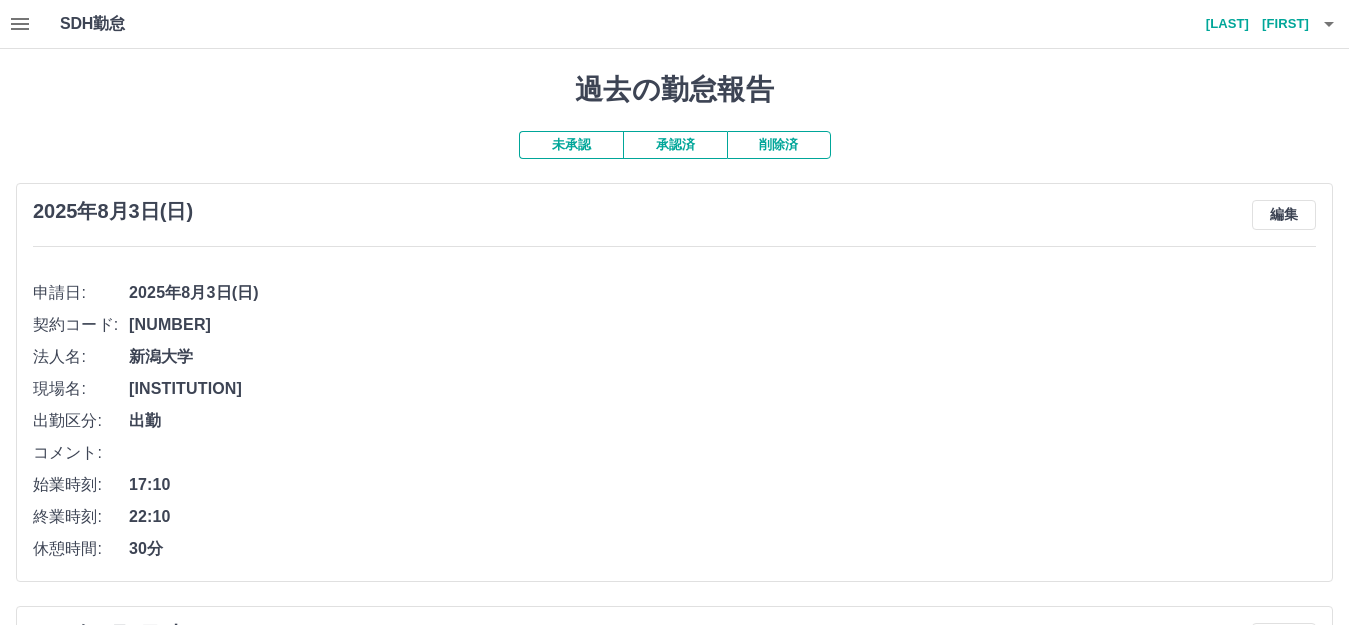 click 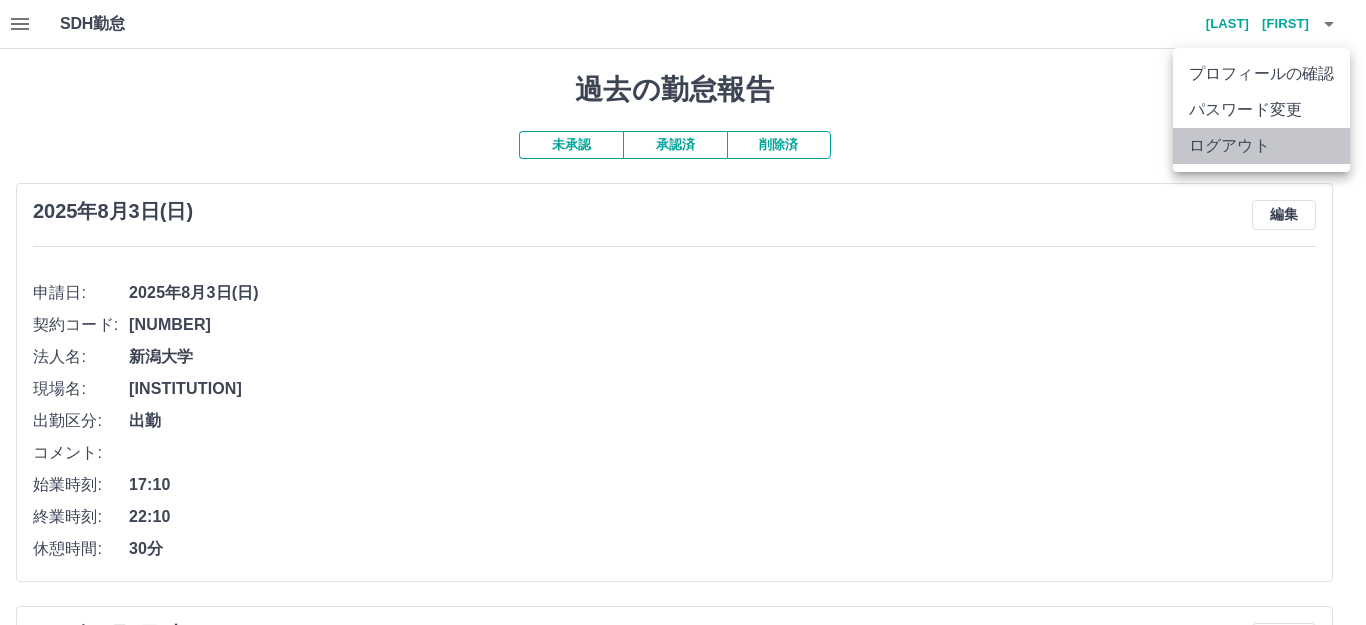 click on "ログアウト" at bounding box center (1261, 146) 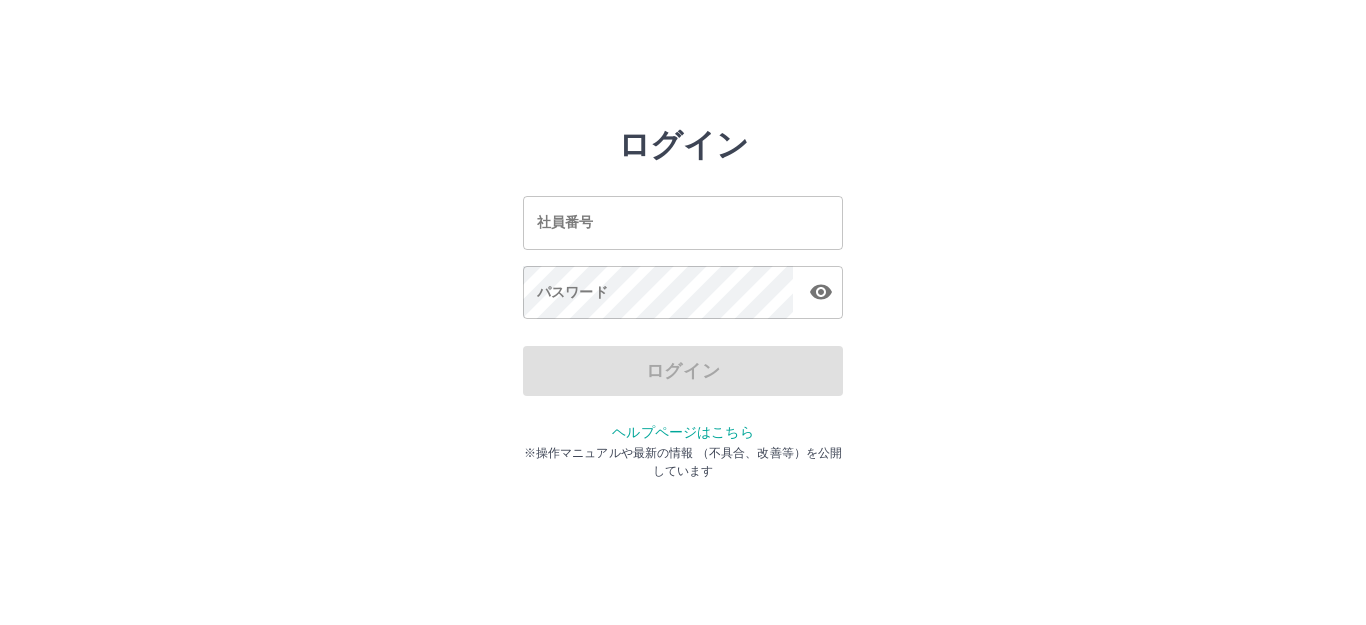 scroll, scrollTop: 0, scrollLeft: 0, axis: both 